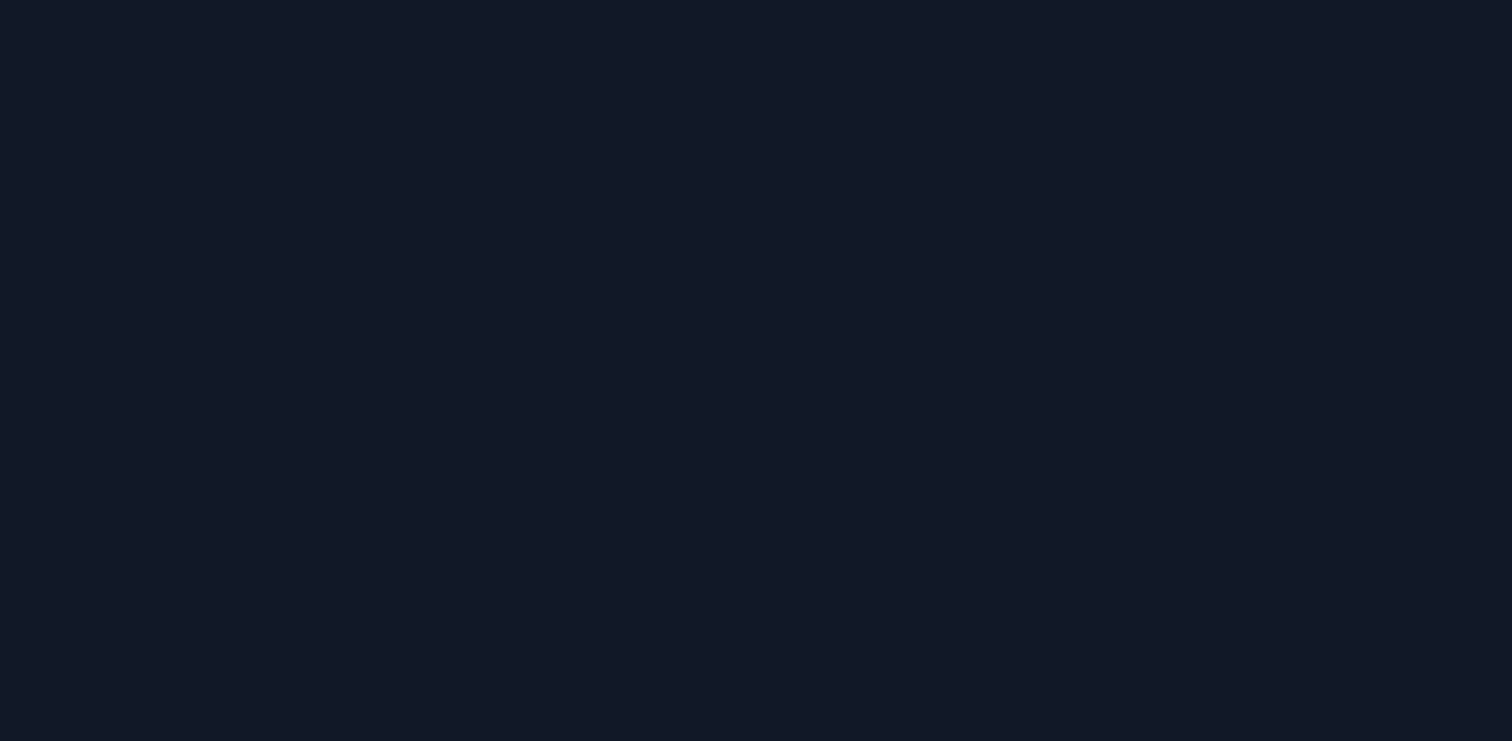scroll, scrollTop: 0, scrollLeft: 0, axis: both 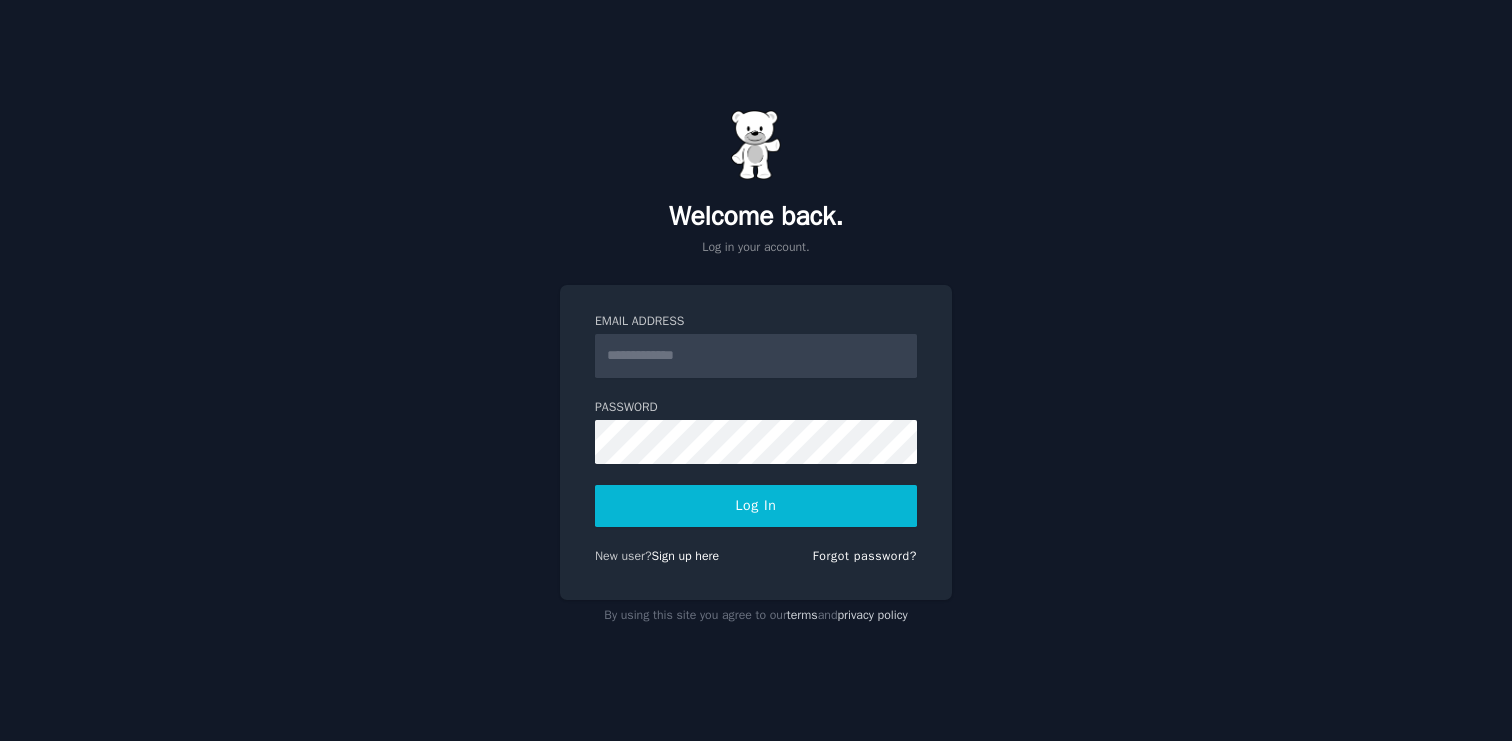 click on "Email Address Password Log In New user?  Sign up here Forgot password?" at bounding box center [756, 443] 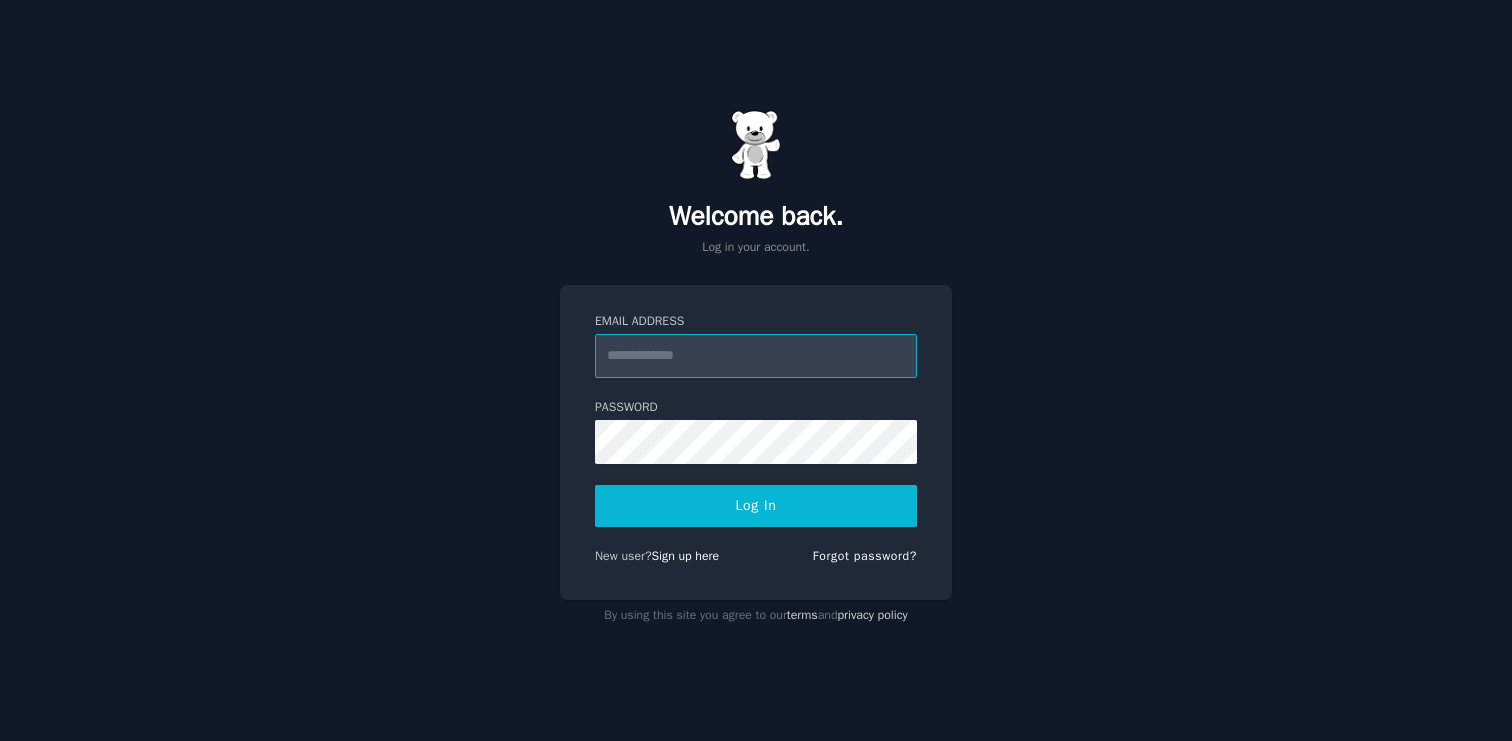 click on "Email Address" at bounding box center (756, 356) 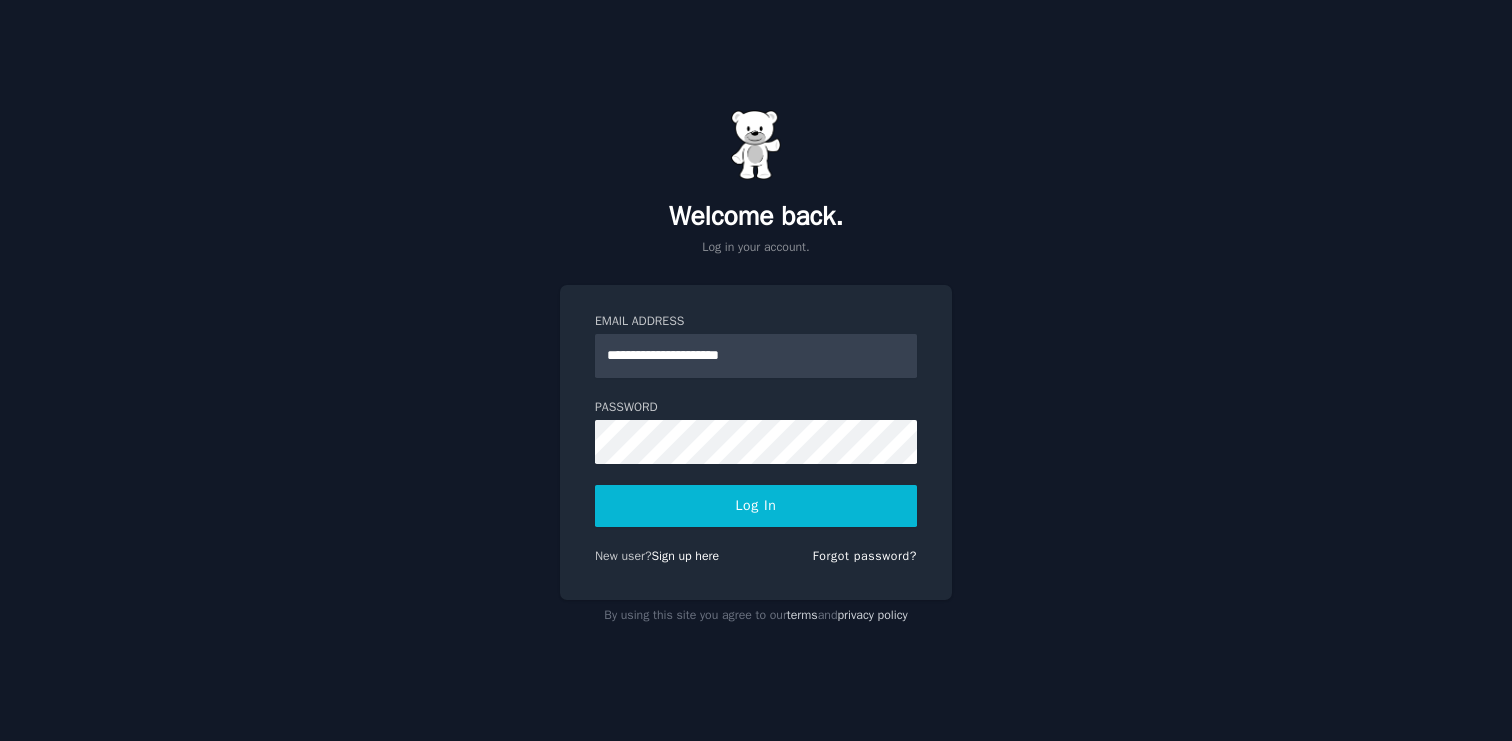 click on "Log In" at bounding box center [756, 506] 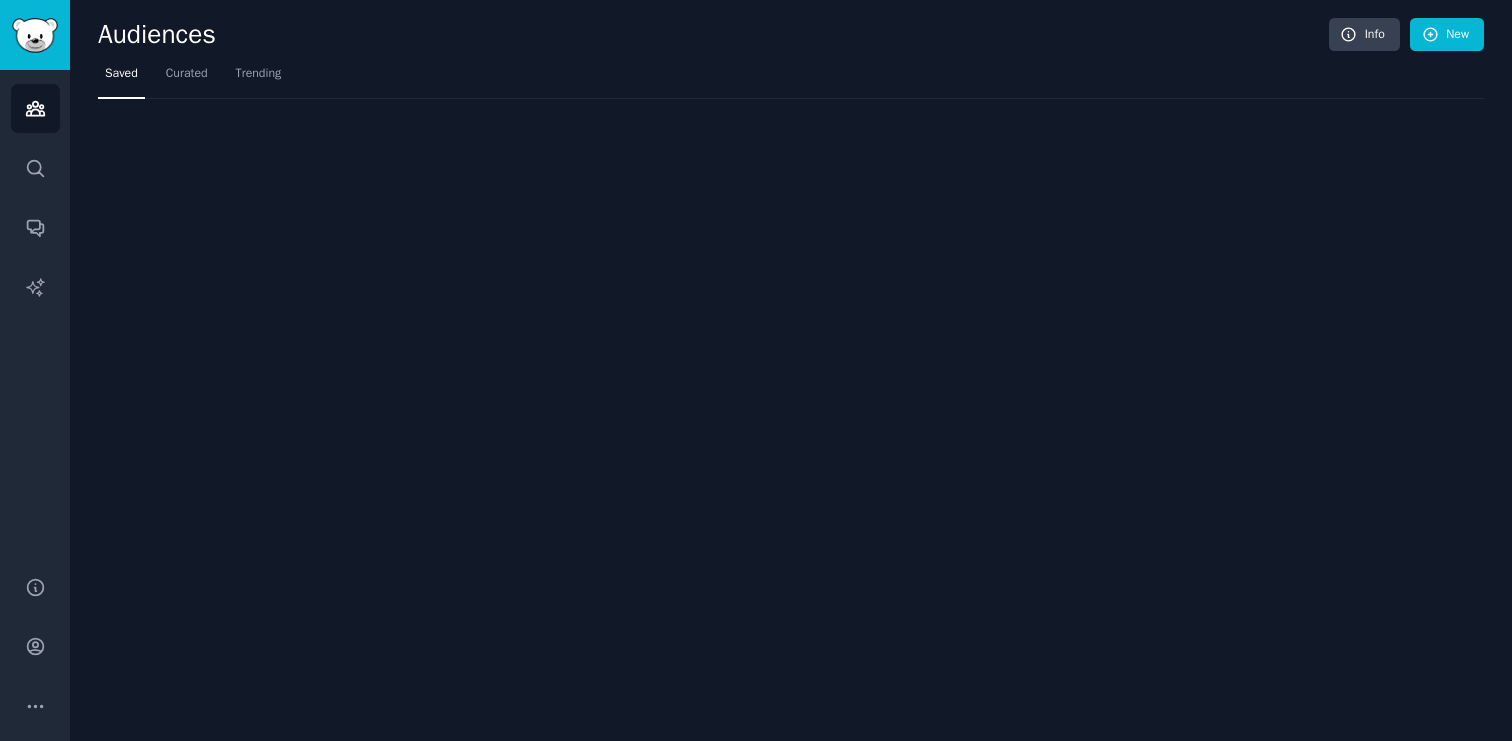 scroll, scrollTop: 0, scrollLeft: 0, axis: both 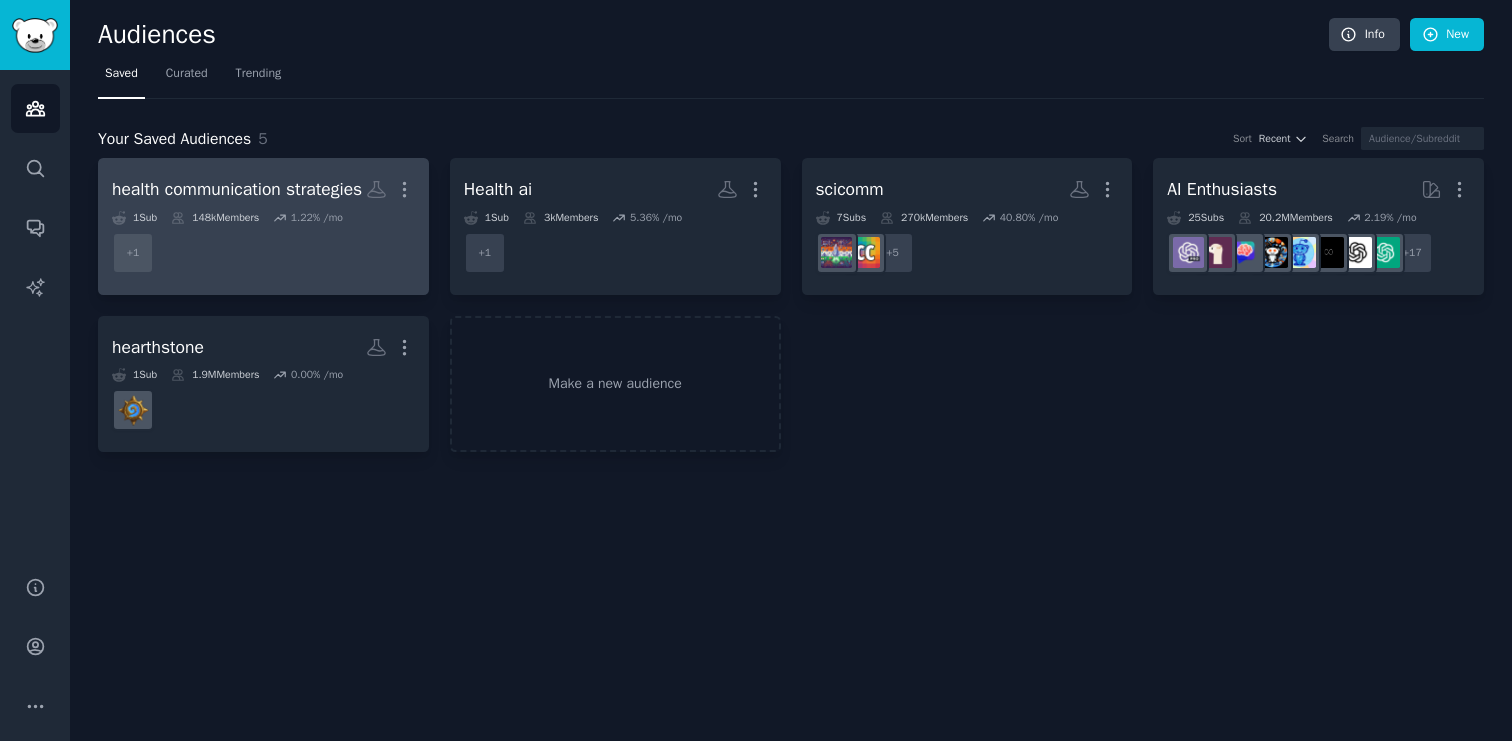 click on "+ 1" at bounding box center (263, 253) 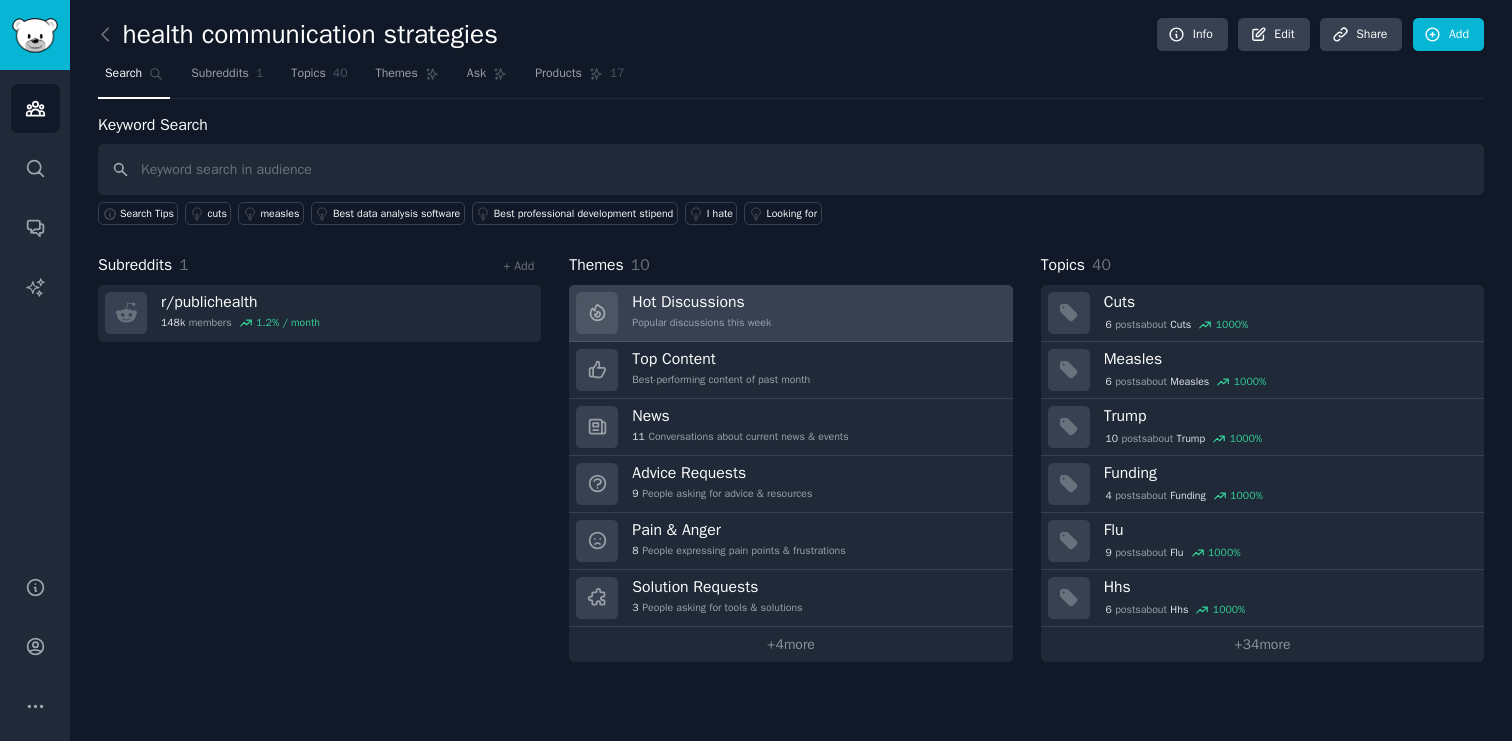 click on "Hot Discussions Popular discussions this week" at bounding box center (790, 313) 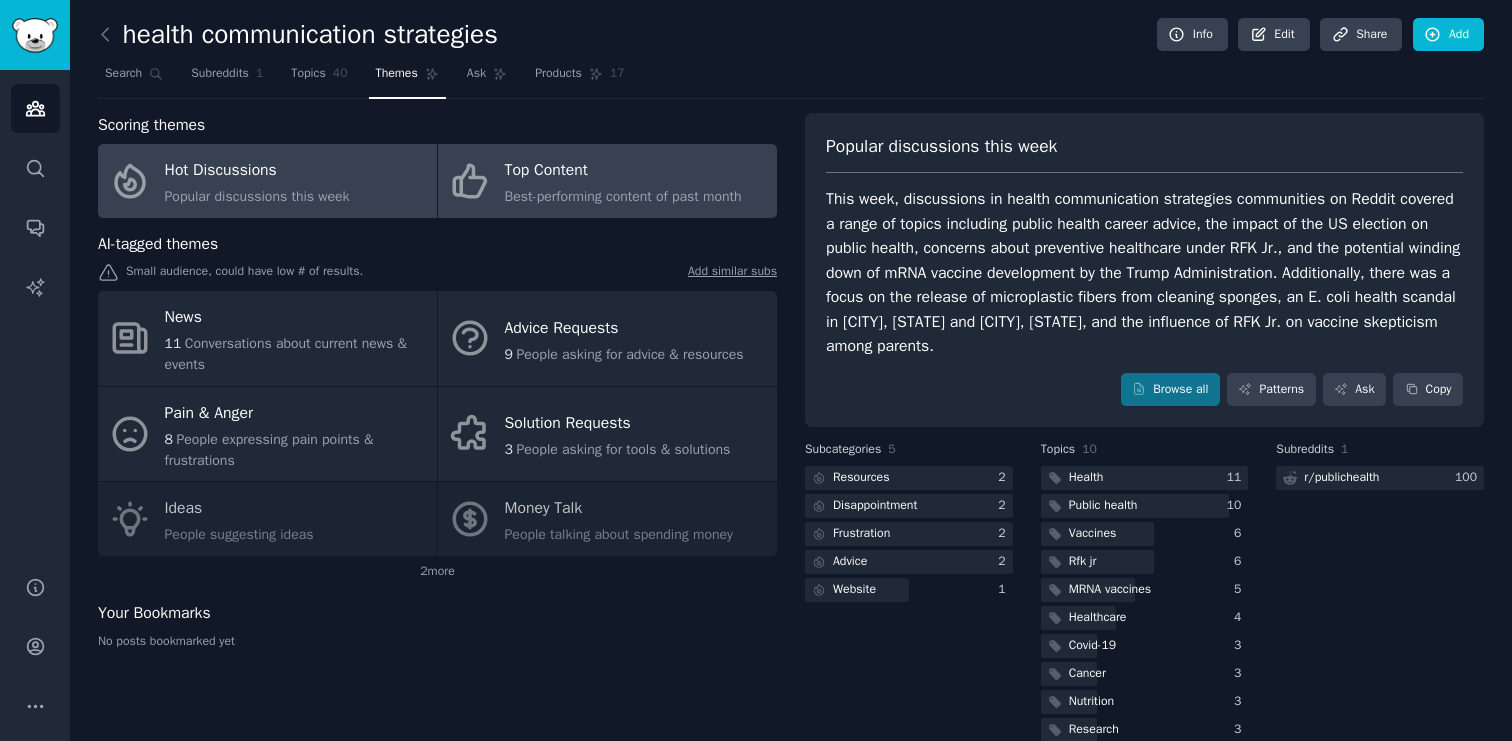 click on "Top Content" at bounding box center [623, 171] 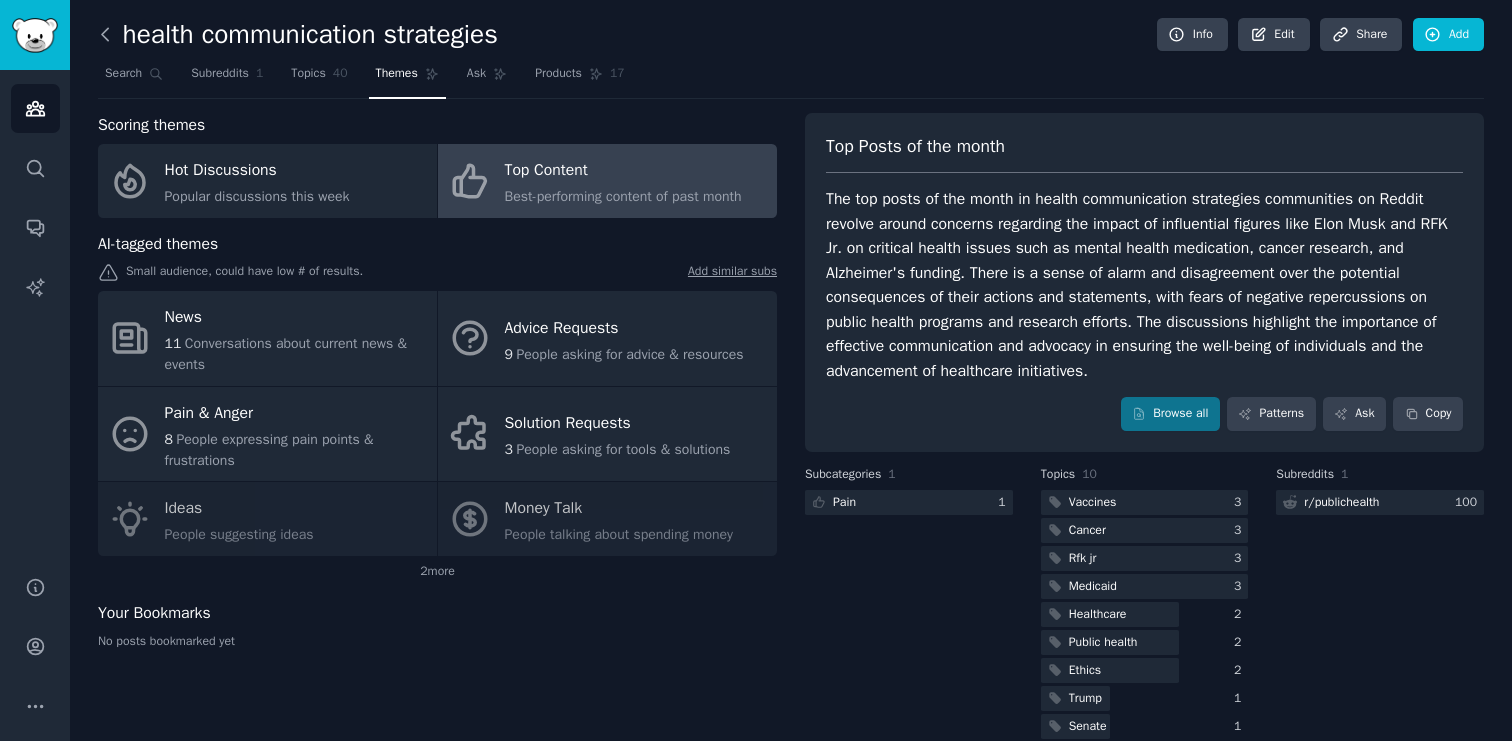 click 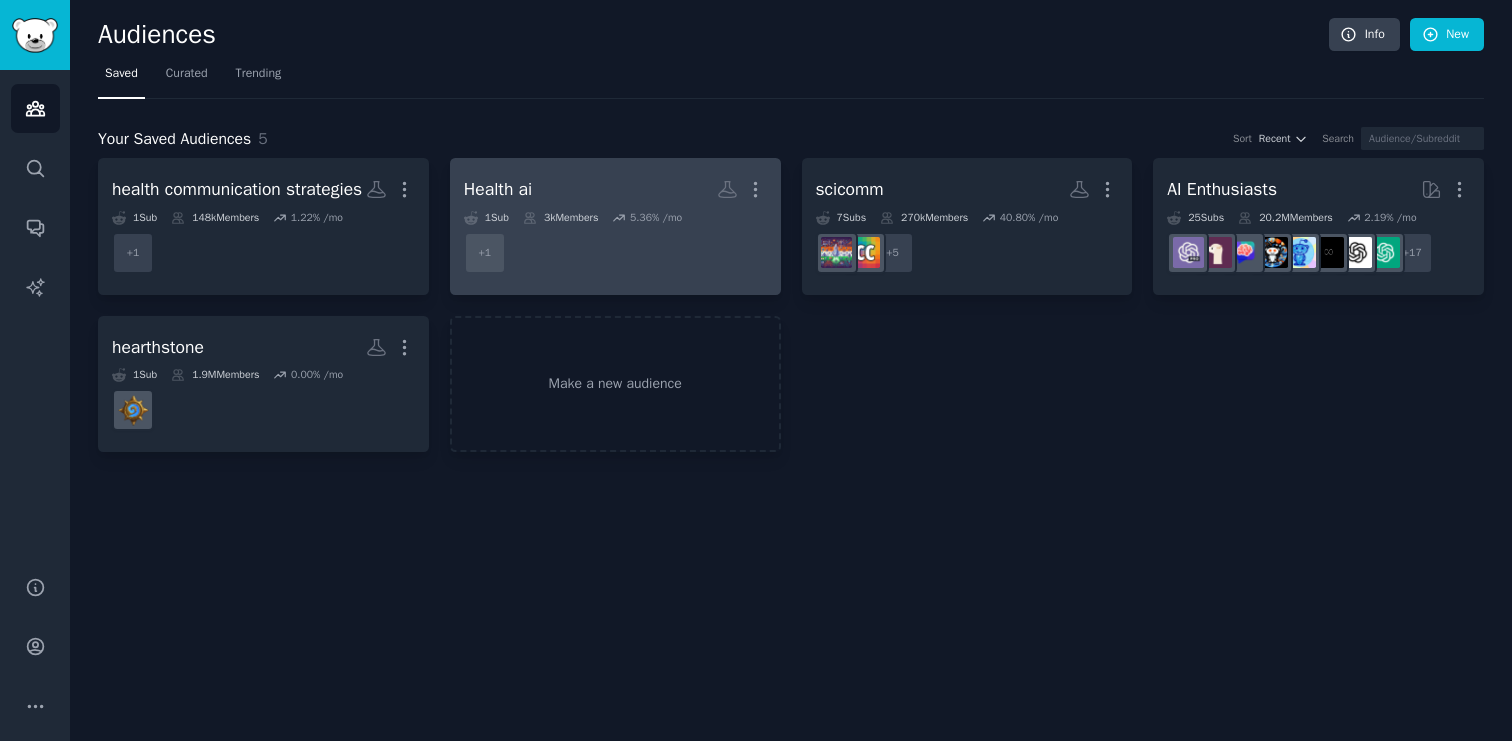 click on "+ 1" at bounding box center (615, 253) 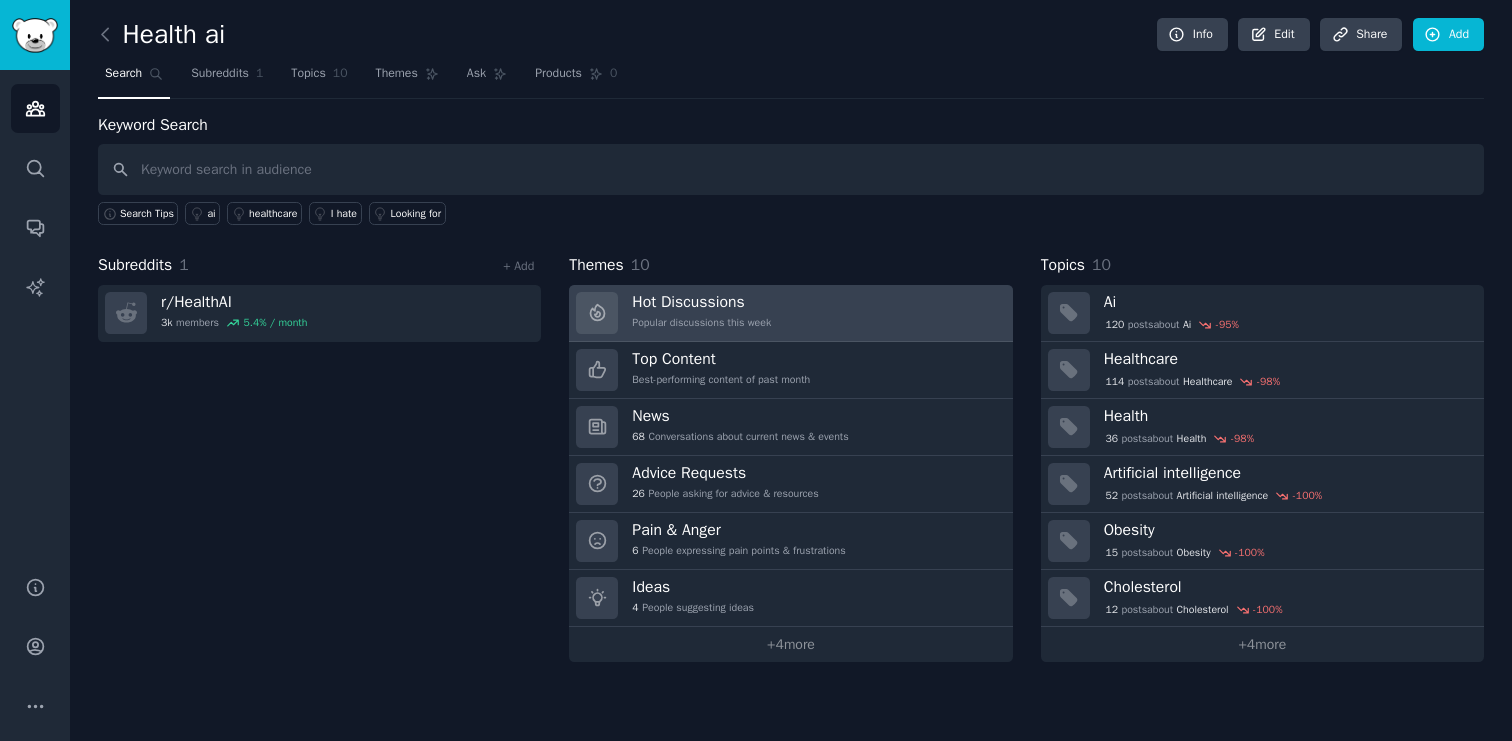 click on "Hot Discussions Popular discussions this week" at bounding box center (790, 313) 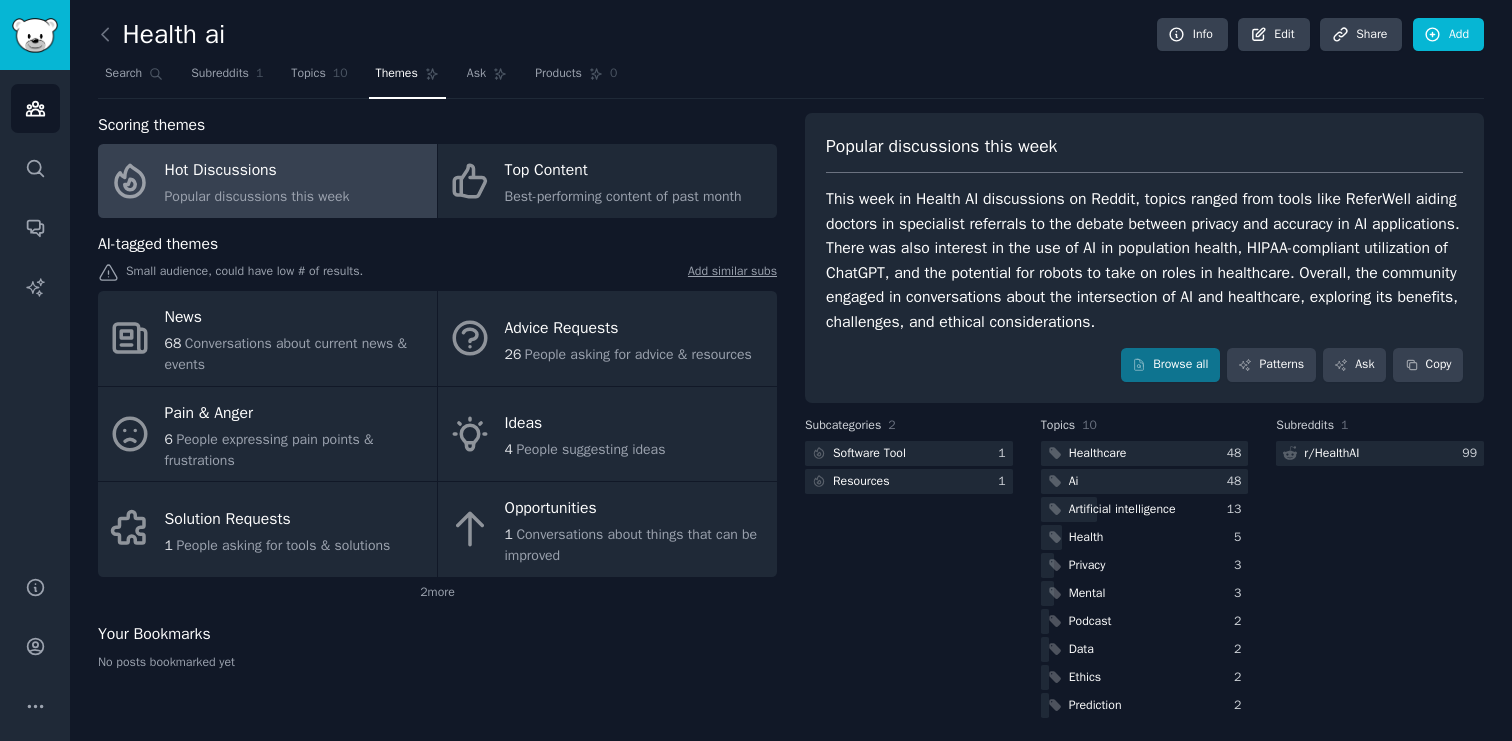 scroll, scrollTop: 8, scrollLeft: 0, axis: vertical 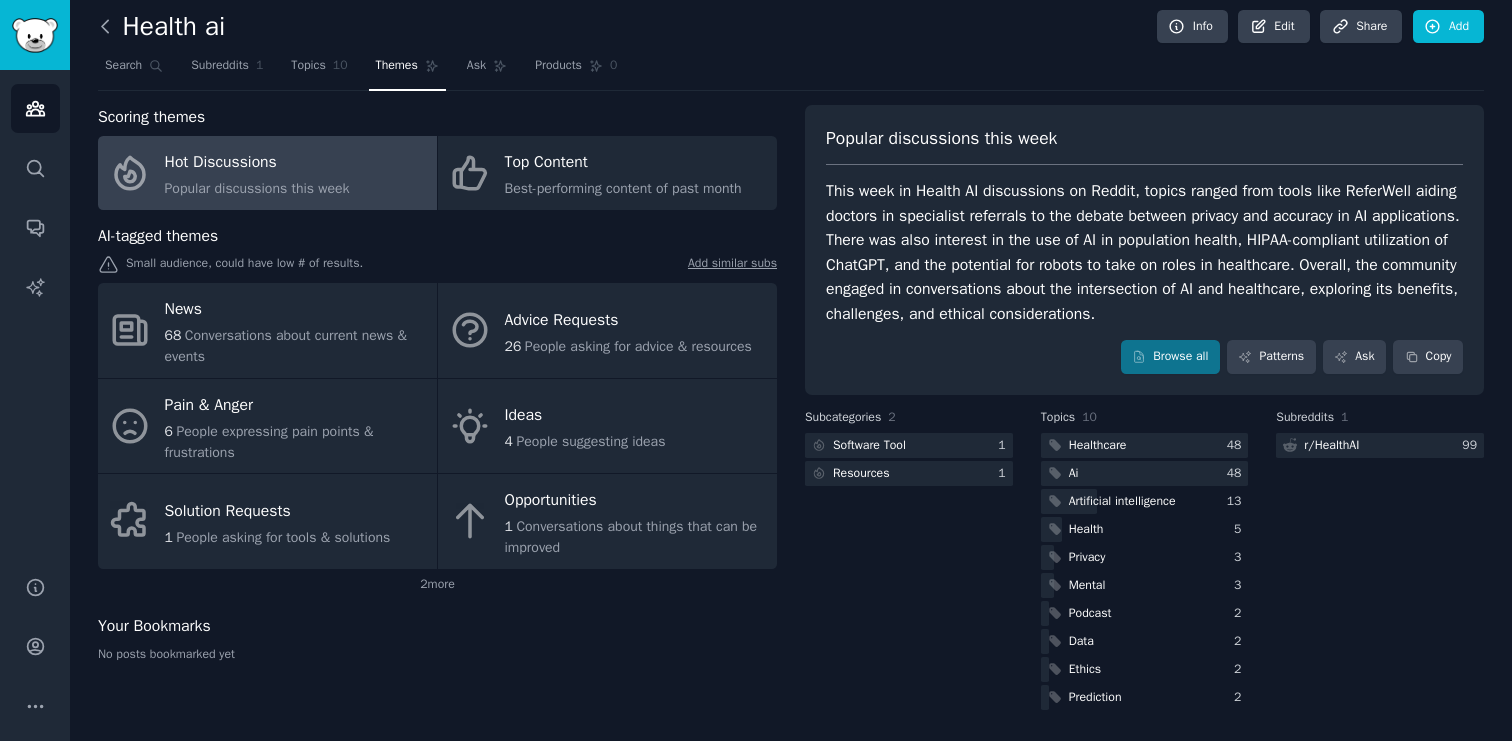 click 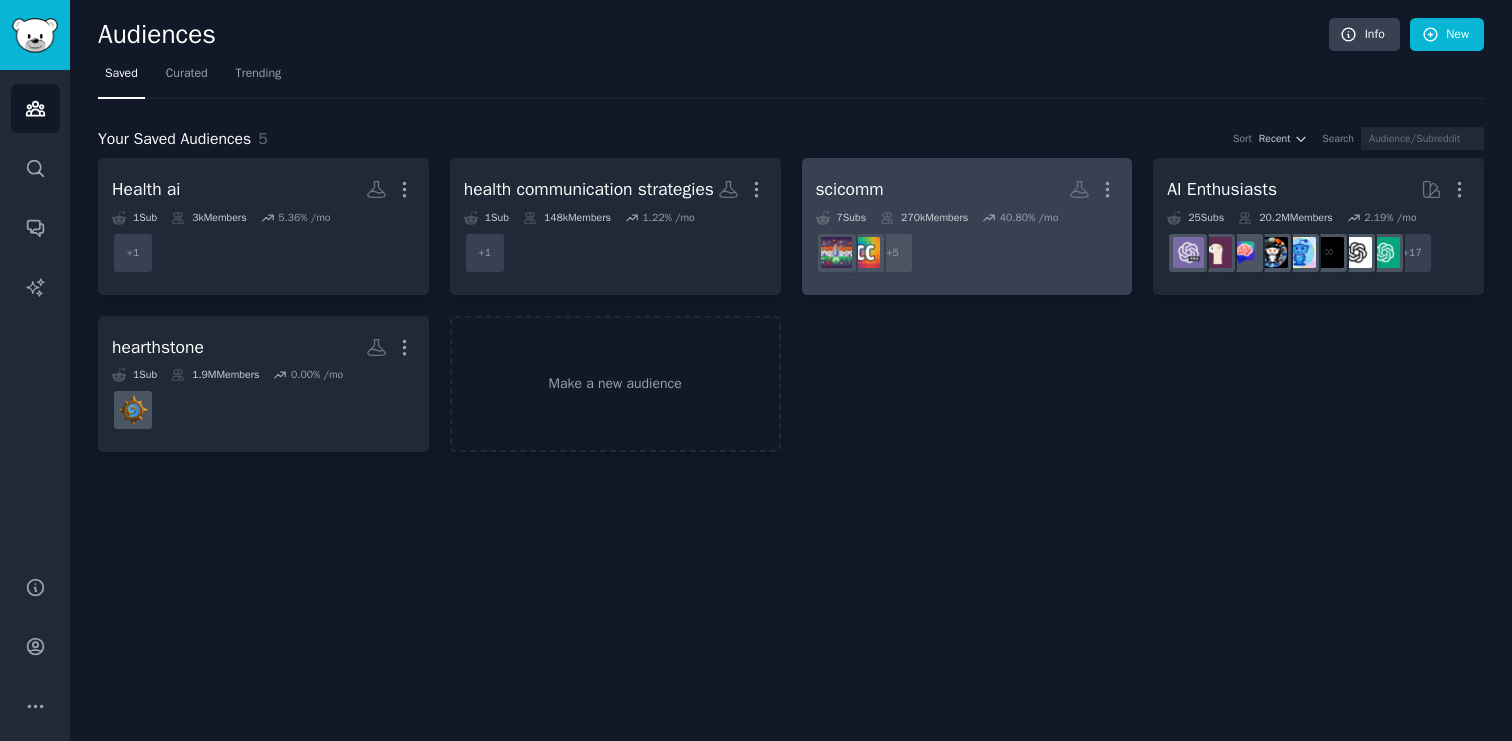 click on "+ 5" at bounding box center [967, 253] 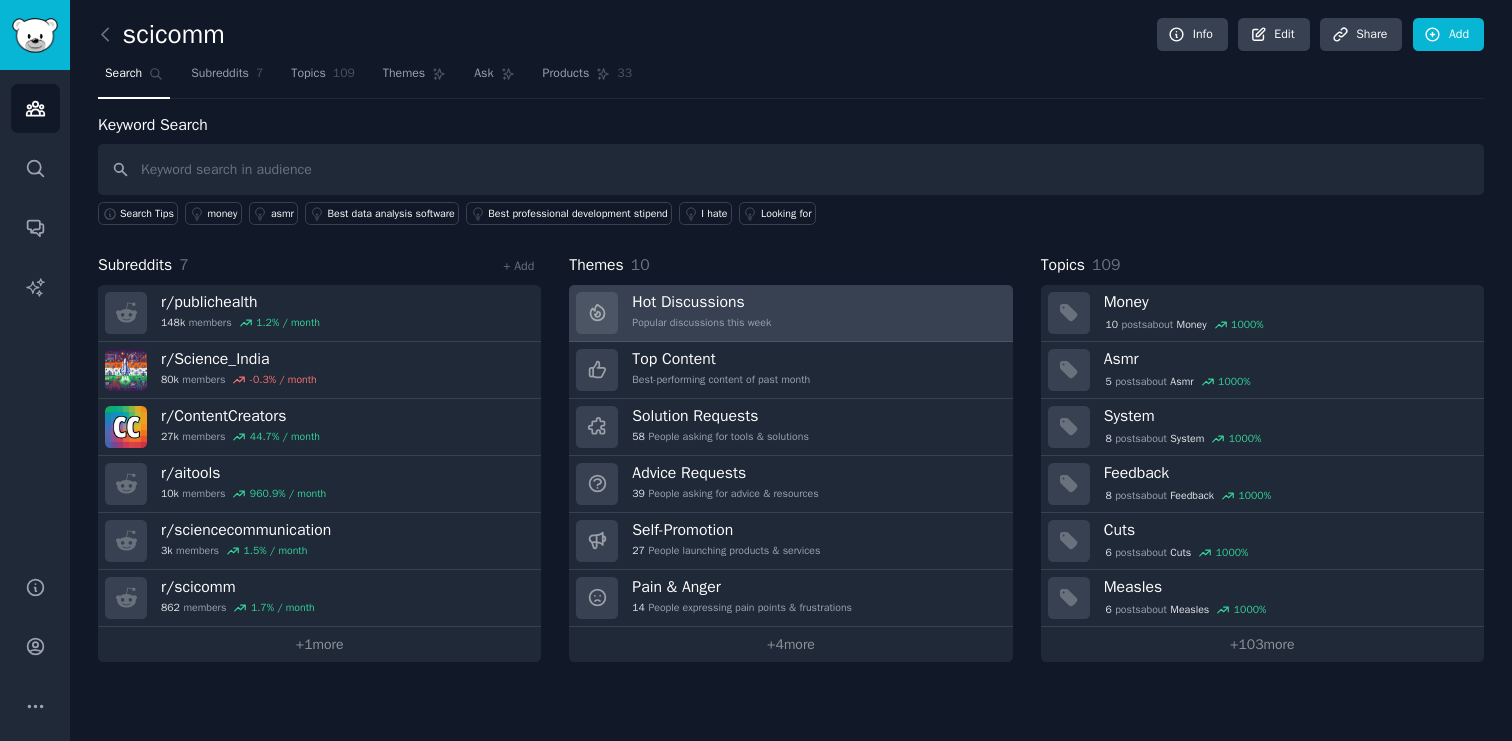 click on "Hot Discussions Popular discussions this week" at bounding box center [790, 313] 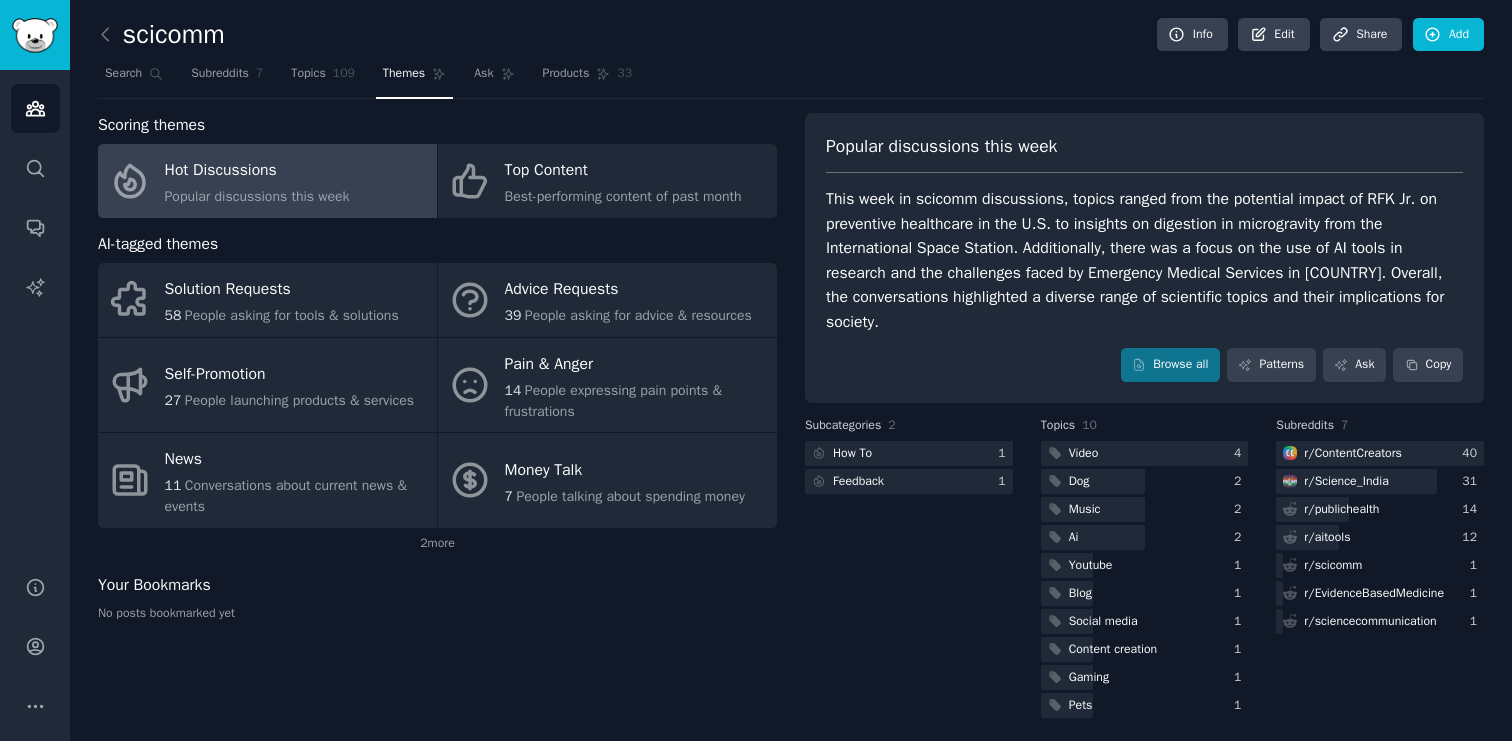 click on "scicomm Info Edit Share Add Search Subreddits 7 Topics 109 Themes Ask Products 33 Scoring themes Hot Discussions Popular discussions this week Top Content Best-performing content of past month AI-tagged themes Solution Requests 58 People asking for tools & solutions Advice Requests 39 People asking for advice & resources Self-Promotion 27 People launching products & services Pain & Anger 14 People expressing pain points & frustrations News 11 Conversations about current news & events Money Talk 7 People talking about spending money 2  more Your Bookmarks No posts bookmarked yet Popular discussions this week Browse all Patterns Ask Copy Subcategories 2   How To 1   Feedback 1 Topics 10   Video 4   Dog 2   Music 2   Ai 2   Youtube 1   Blog 1   Social media 1   Content creation 1   Gaming 1   Pets 1 Subreddits 7  r/ ContentCreators 40  r/ Science_India 31  r/ publichealth 14  r/ aitools 12  r/ scicomm 1  r/ EvidenceBasedMedicine 1  r/ sciencecommunication 1" 